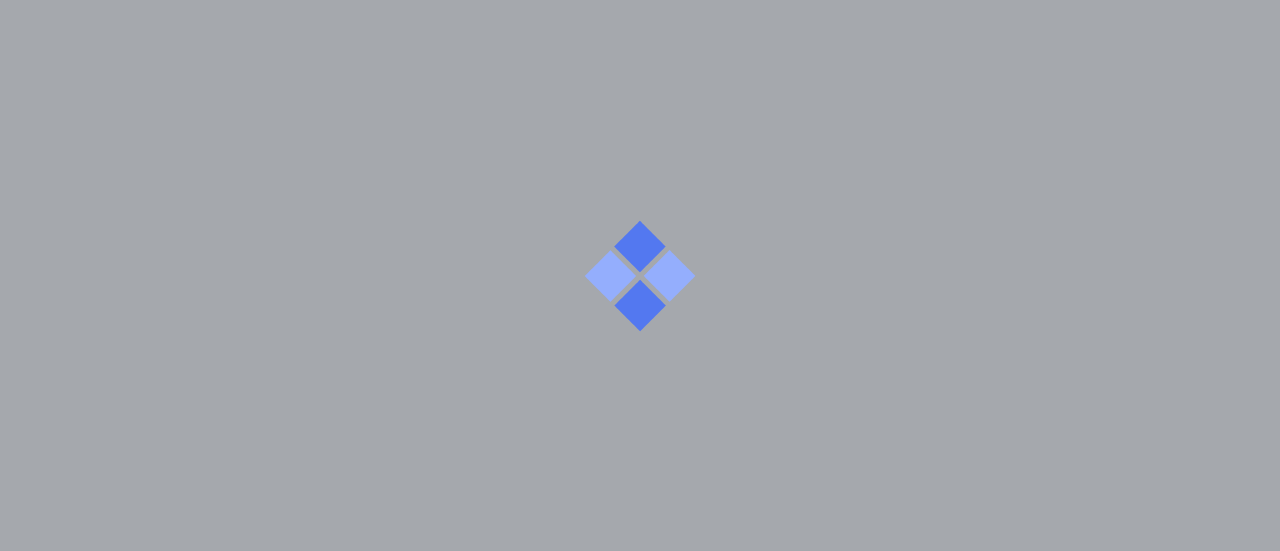 scroll, scrollTop: 0, scrollLeft: 0, axis: both 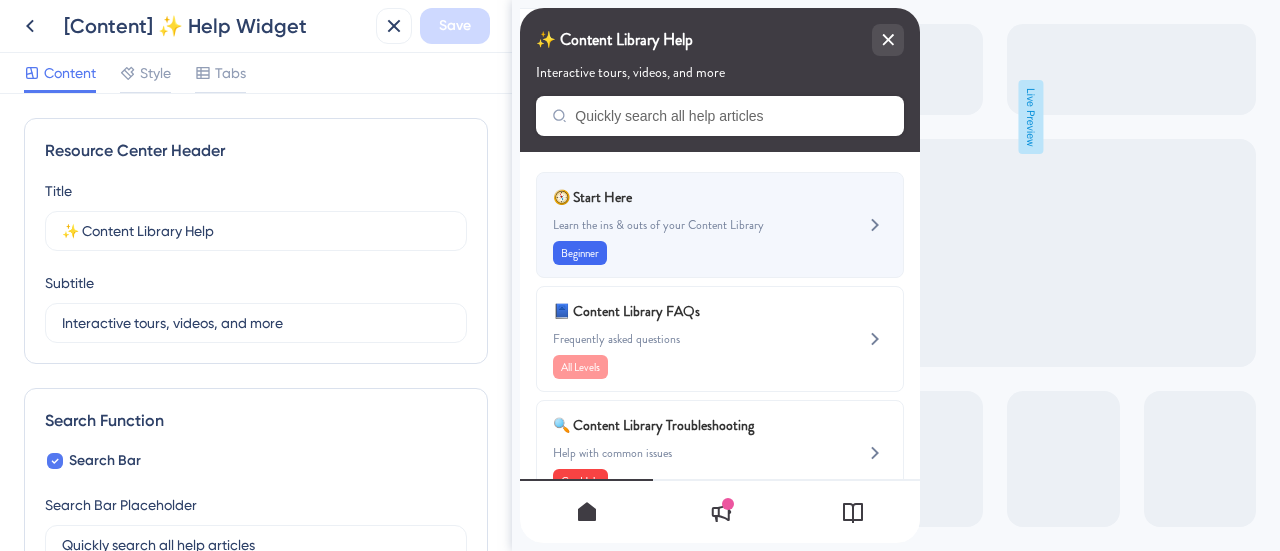 click on "Learn the ins & outs of your Content Library" at bounding box center (686, 225) 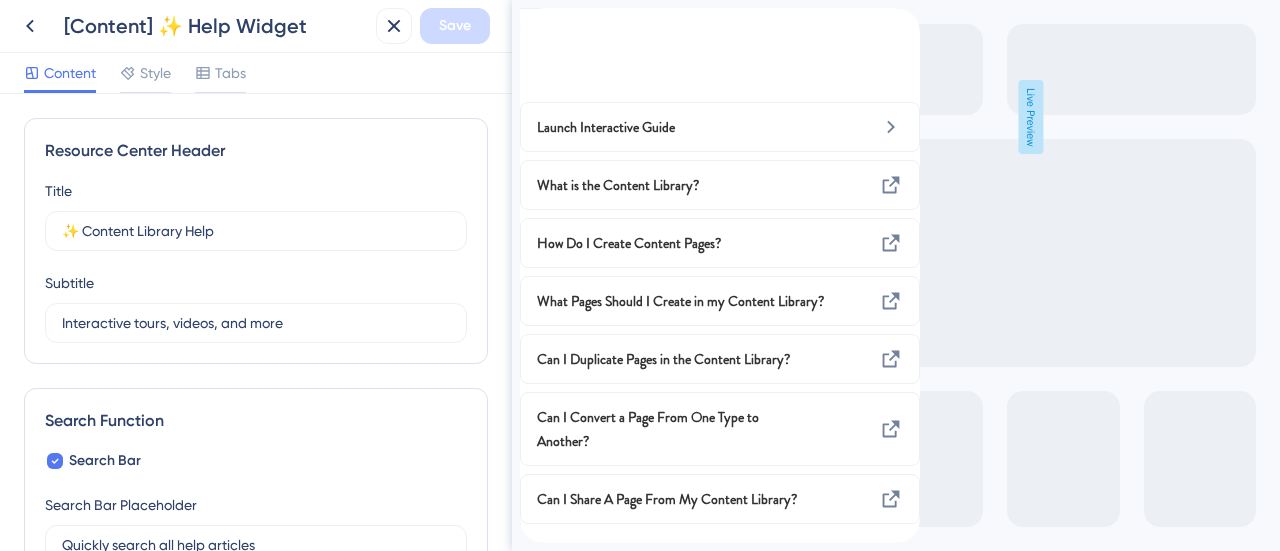 scroll, scrollTop: 92, scrollLeft: 0, axis: vertical 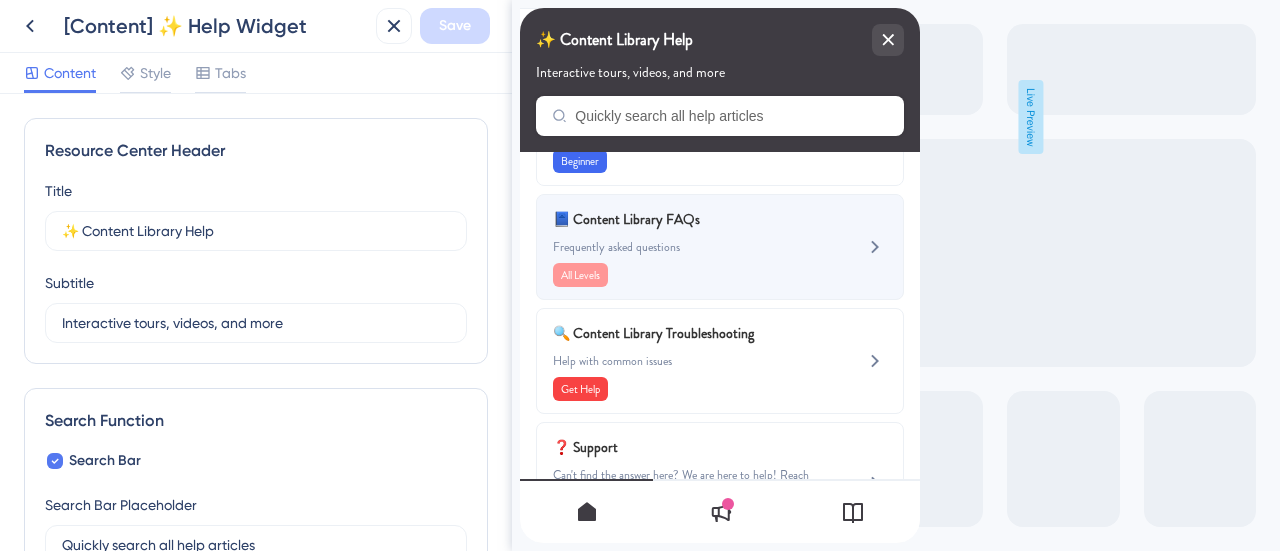 click on "📘   Content Library FAQs Frequently asked questions All Levels" at bounding box center (686, 247) 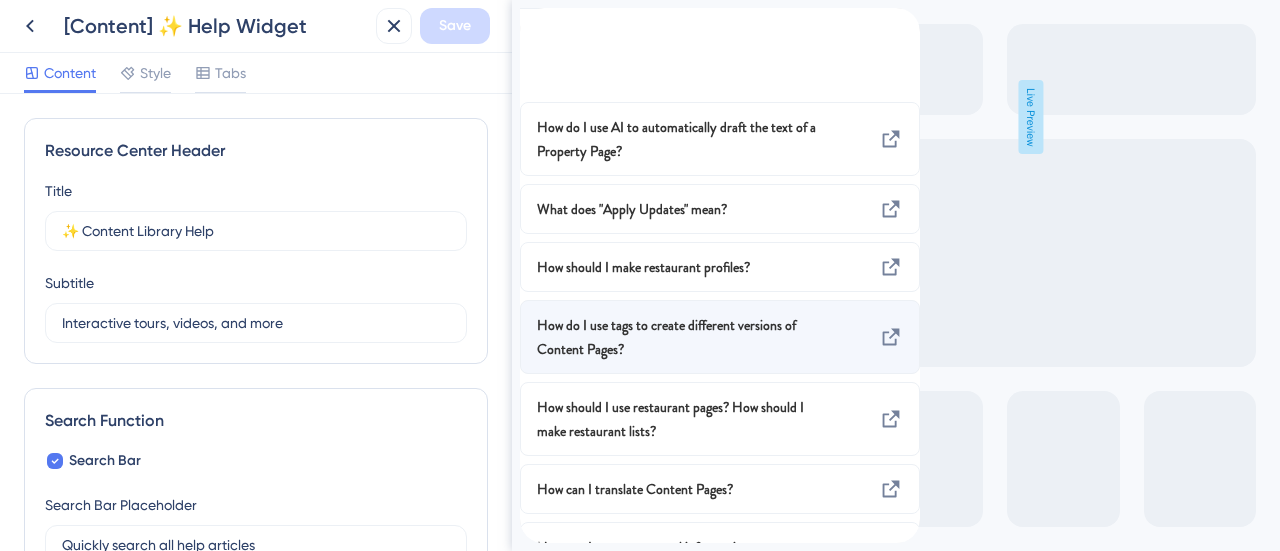scroll, scrollTop: 116, scrollLeft: 0, axis: vertical 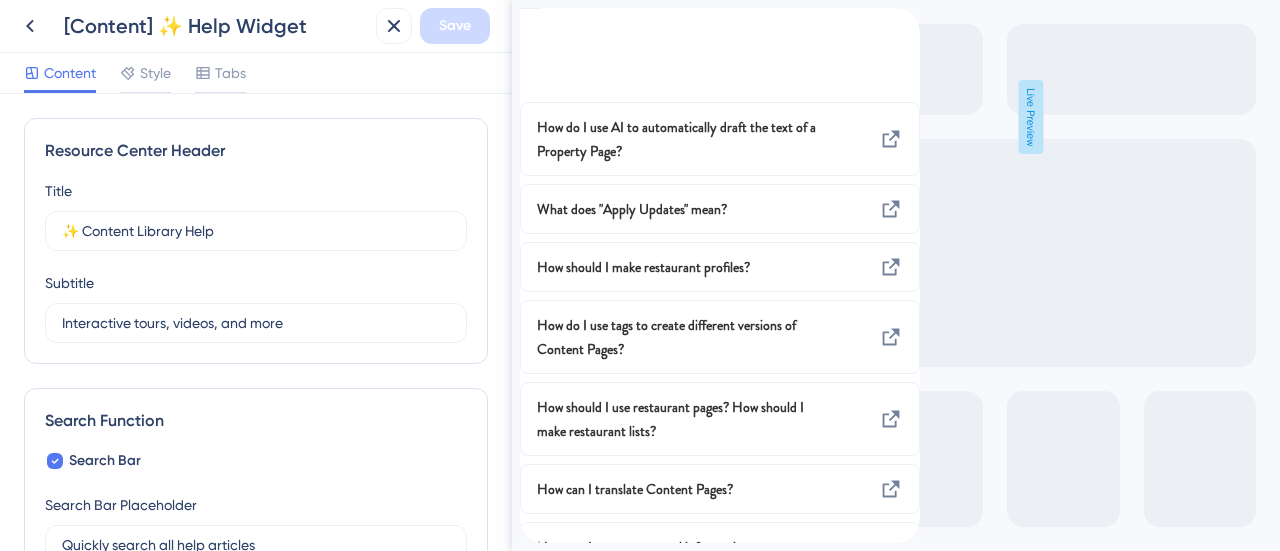 click at bounding box center (536, 19) 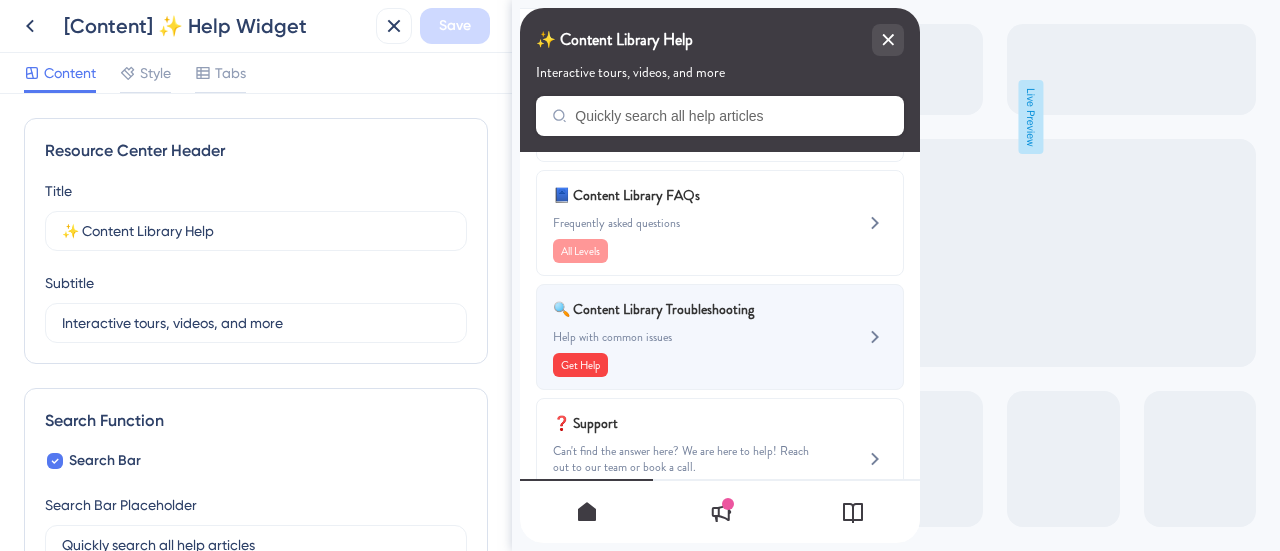 click on "Help with common issues" at bounding box center (686, 337) 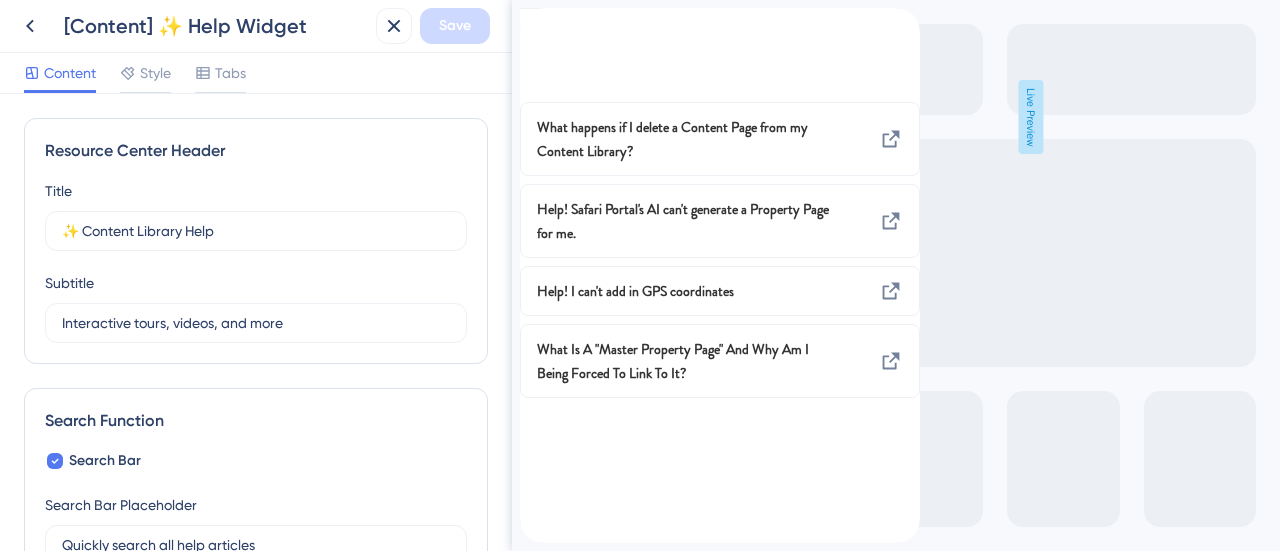 click at bounding box center (536, 19) 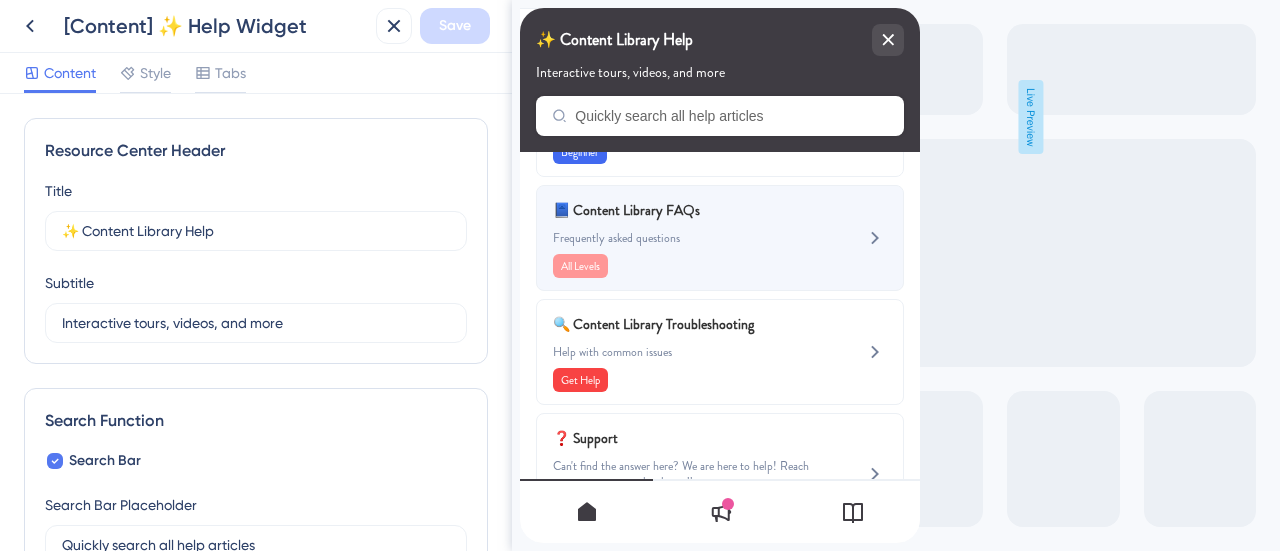 scroll, scrollTop: 178, scrollLeft: 0, axis: vertical 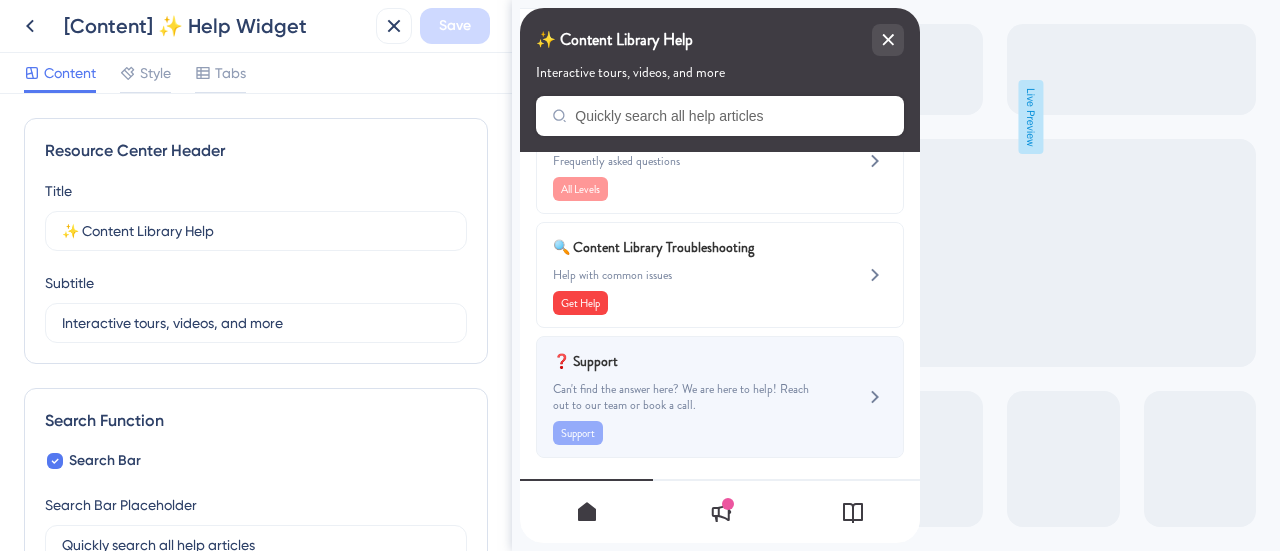click on "Can't find the answer here? We are here to help! Reach out to our team or book a call." at bounding box center (686, 397) 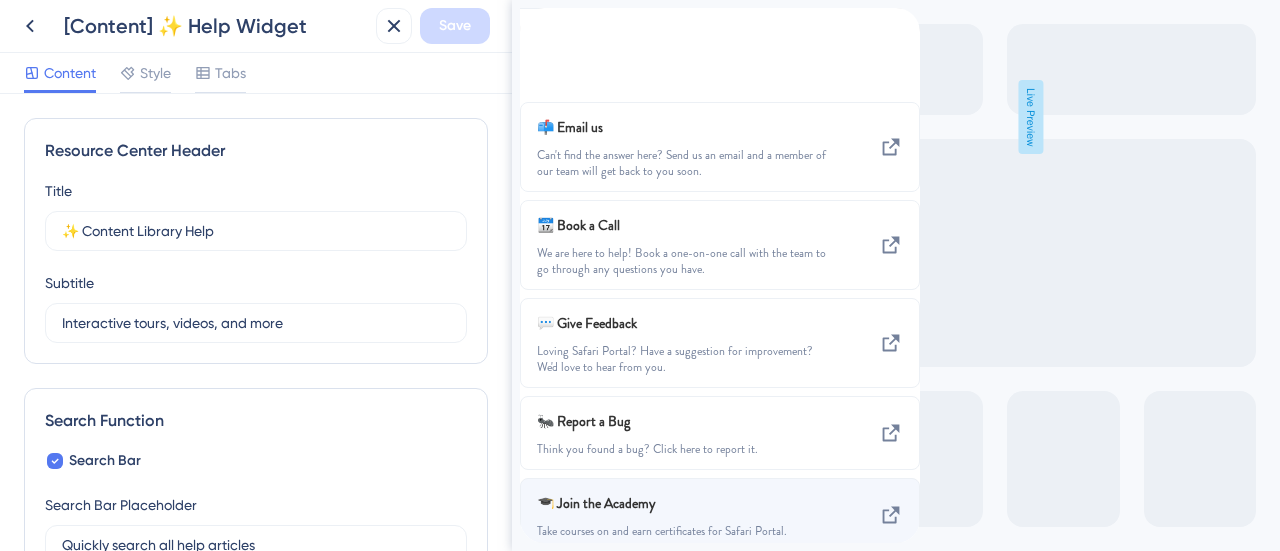 scroll, scrollTop: 0, scrollLeft: 0, axis: both 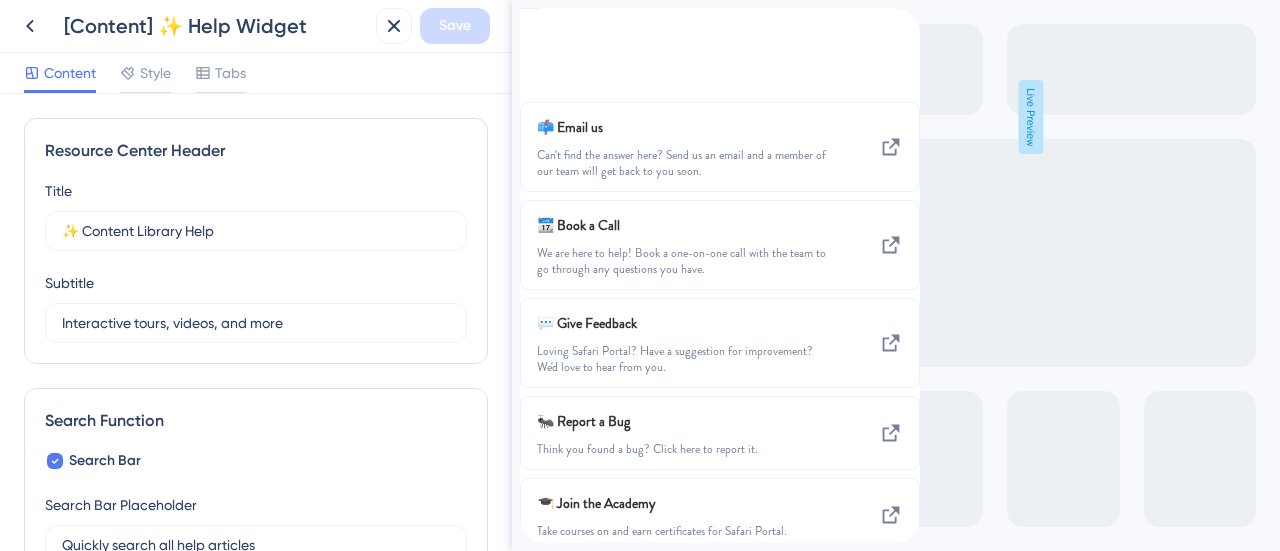 click at bounding box center [536, 19] 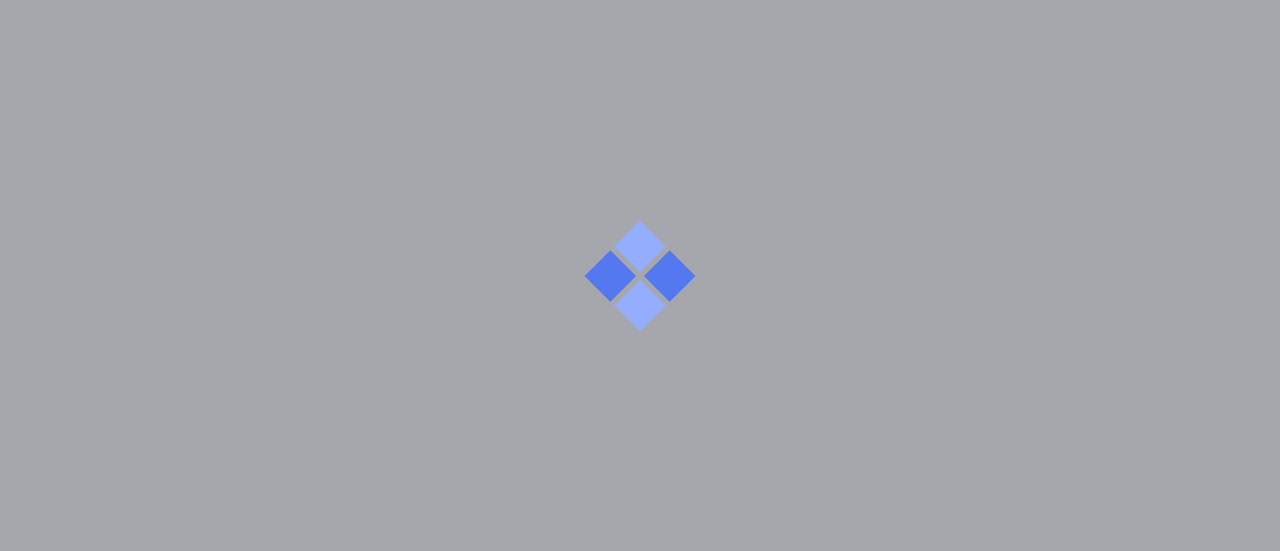 scroll, scrollTop: 0, scrollLeft: 0, axis: both 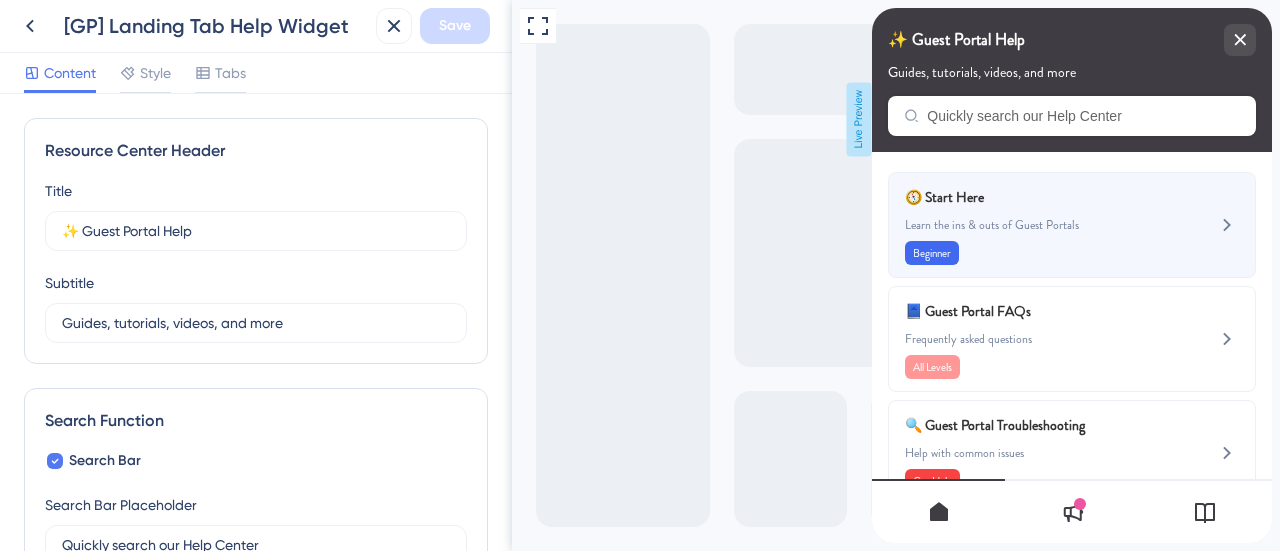 click on "🧭   Start Here Learn the ins & outs of Guest Portals Beginner" at bounding box center [1072, 225] 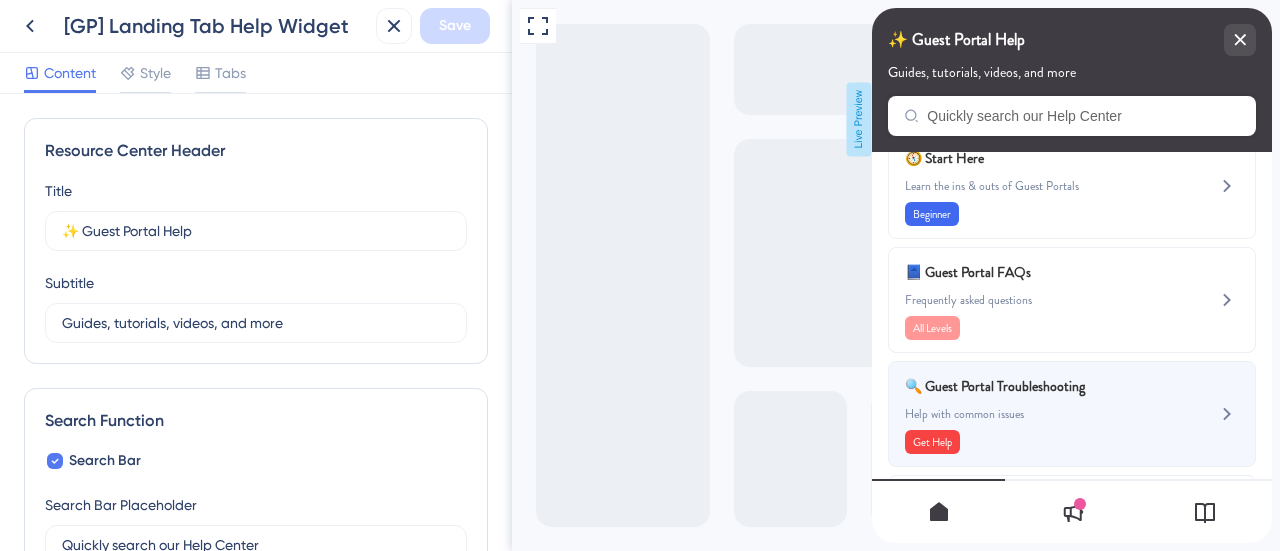 scroll, scrollTop: 0, scrollLeft: 0, axis: both 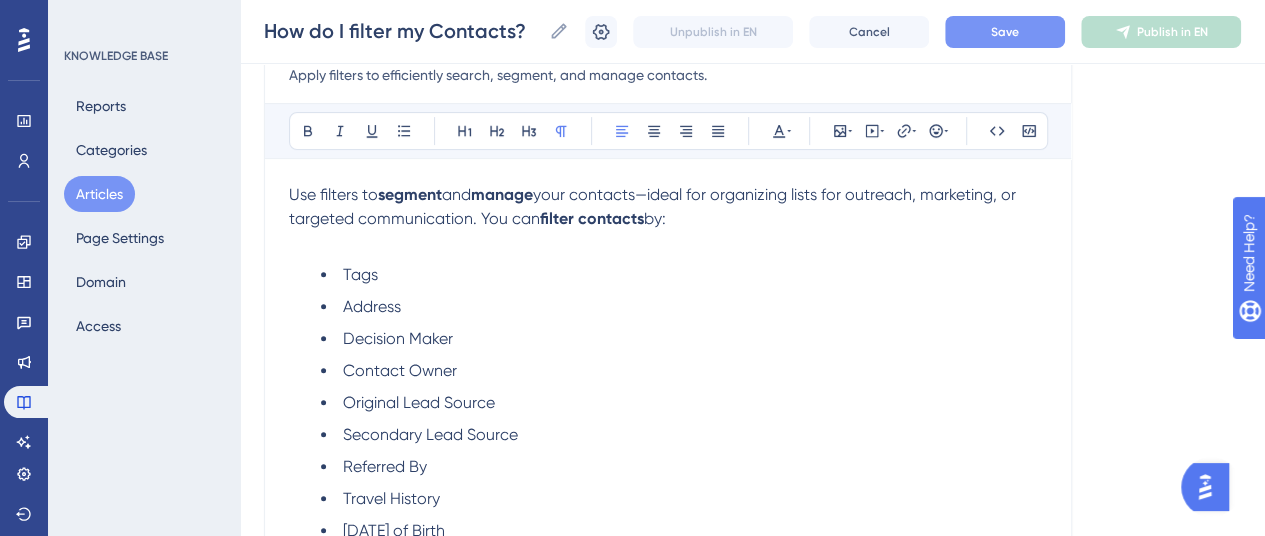 click on "Save" at bounding box center [1005, 32] 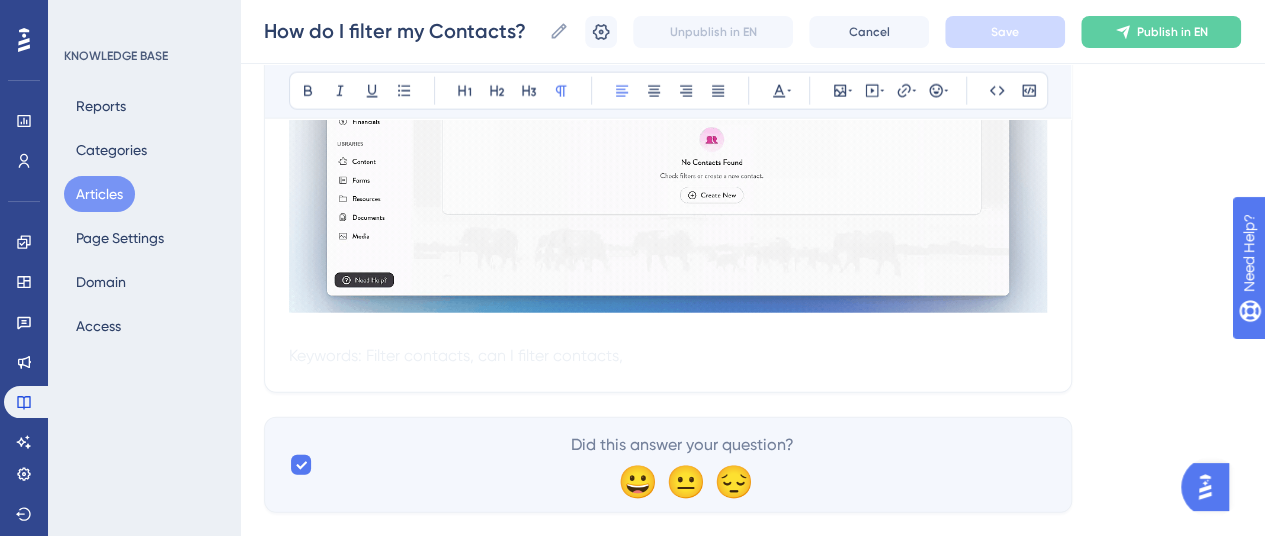scroll, scrollTop: 2459, scrollLeft: 0, axis: vertical 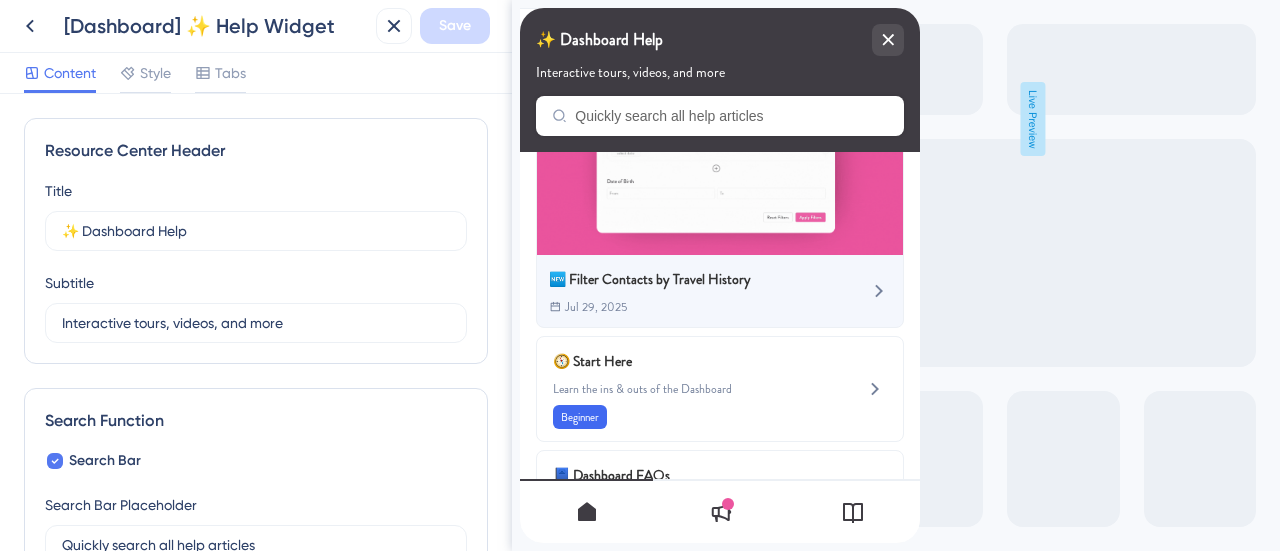 click at bounding box center [720, 164] 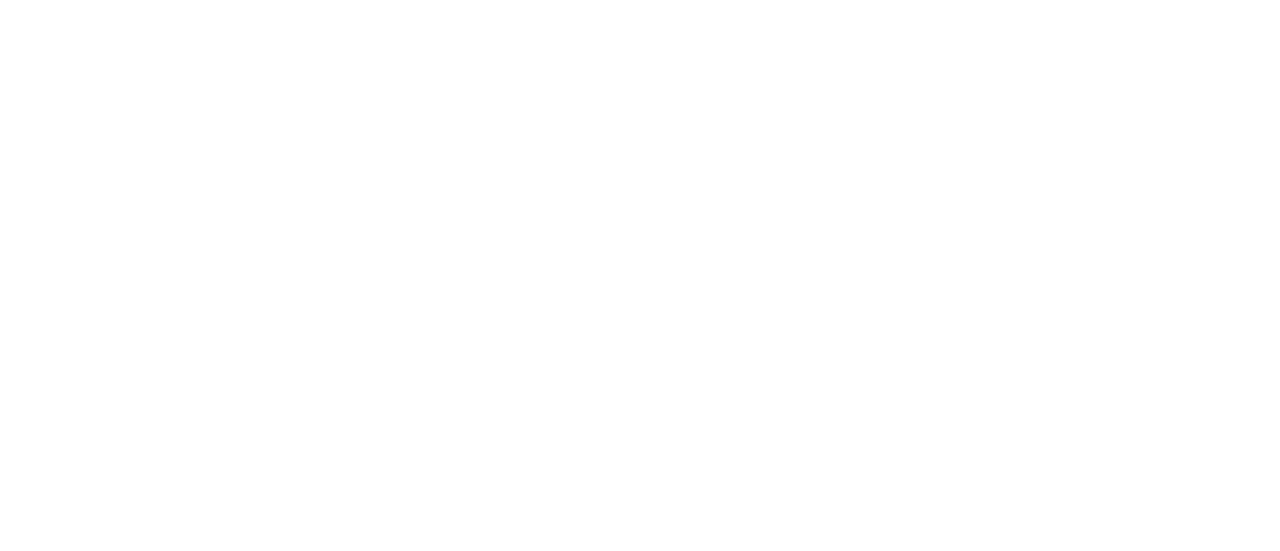scroll, scrollTop: 0, scrollLeft: 0, axis: both 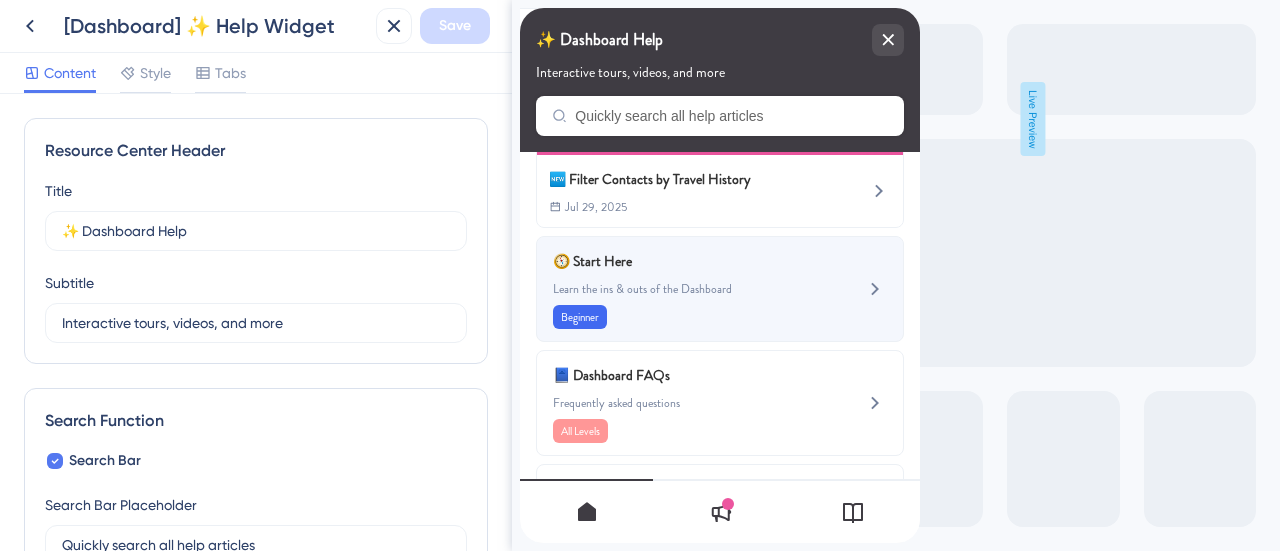 click 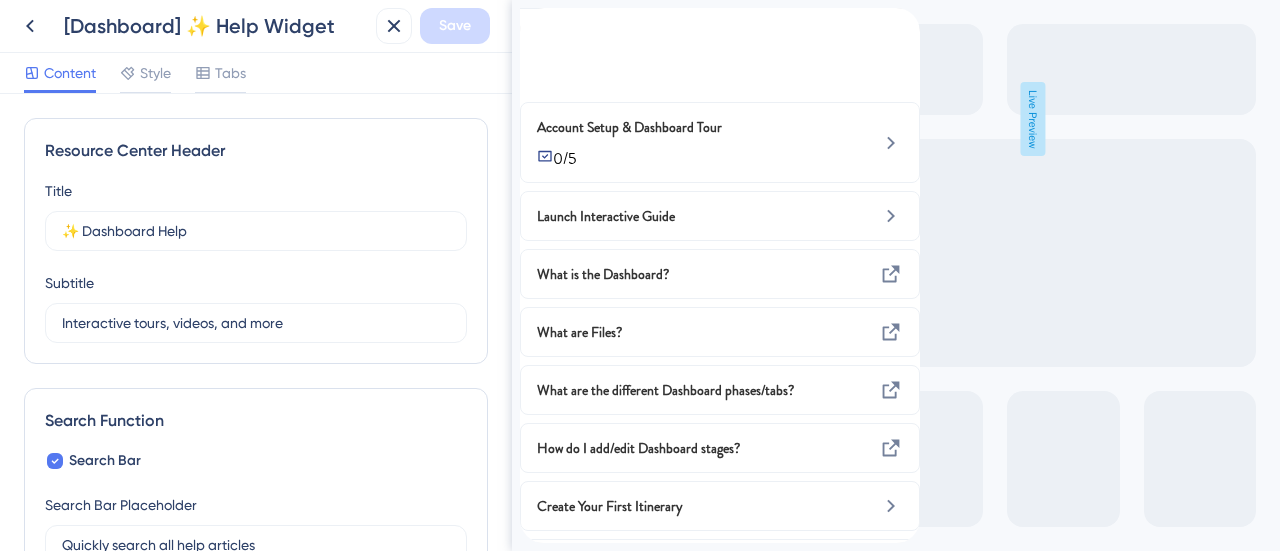 scroll, scrollTop: 133, scrollLeft: 0, axis: vertical 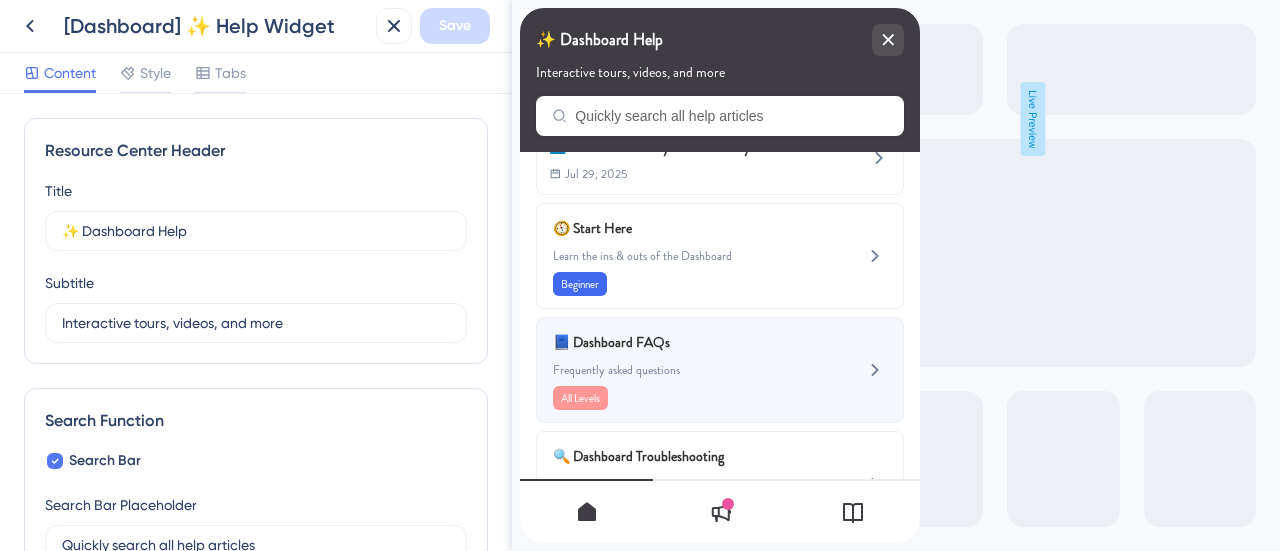 click on "📘   Dashboard FAQs Frequently asked questions All Levels" at bounding box center [686, 370] 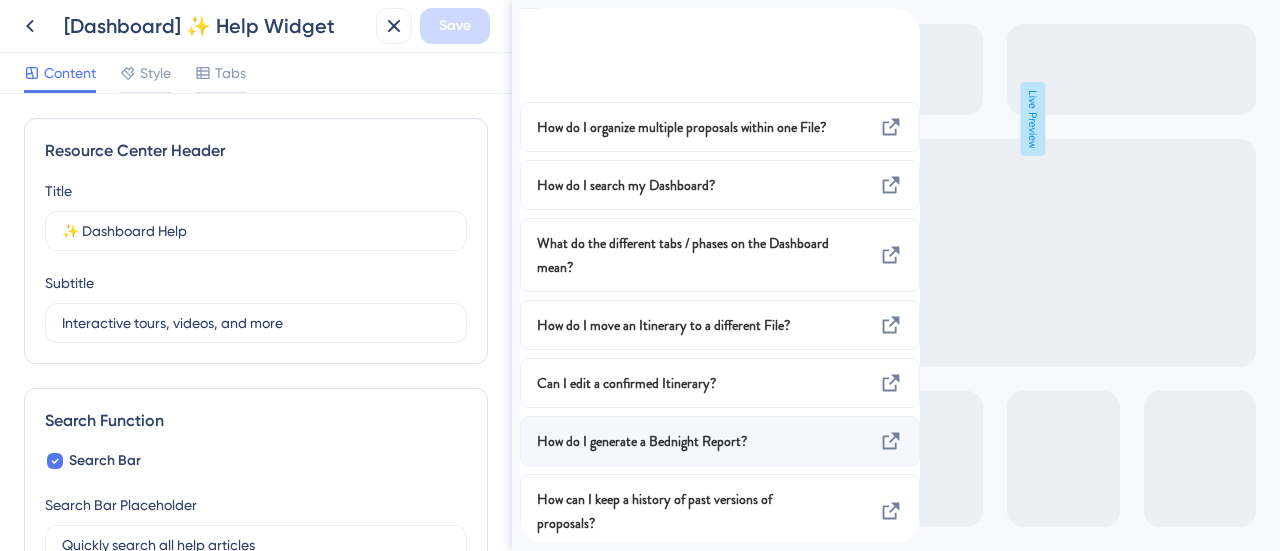 scroll, scrollTop: 0, scrollLeft: 0, axis: both 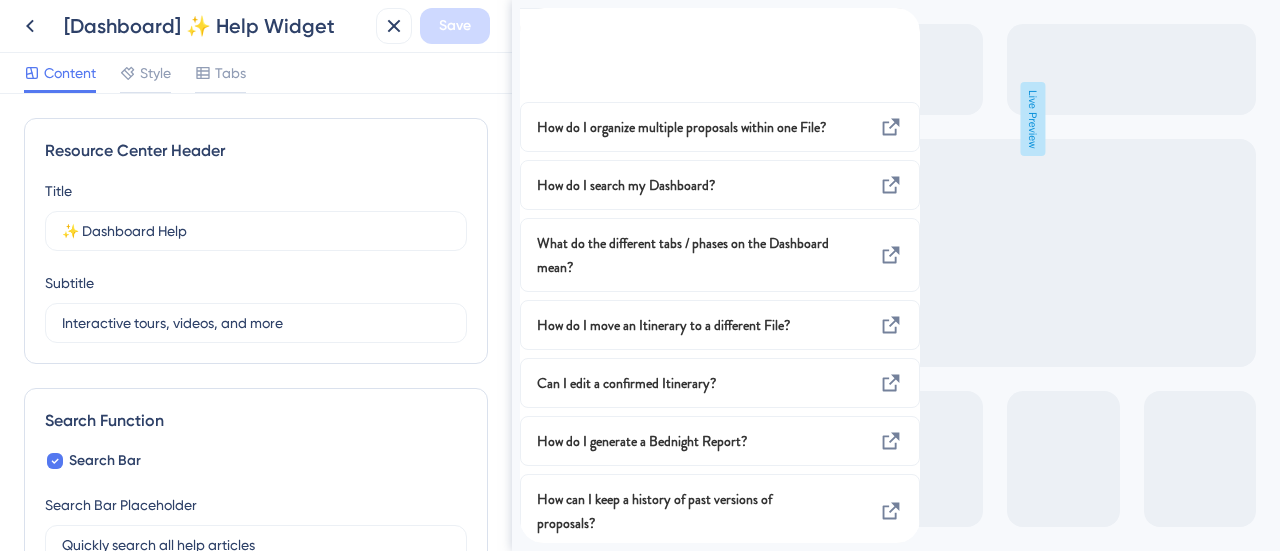 click 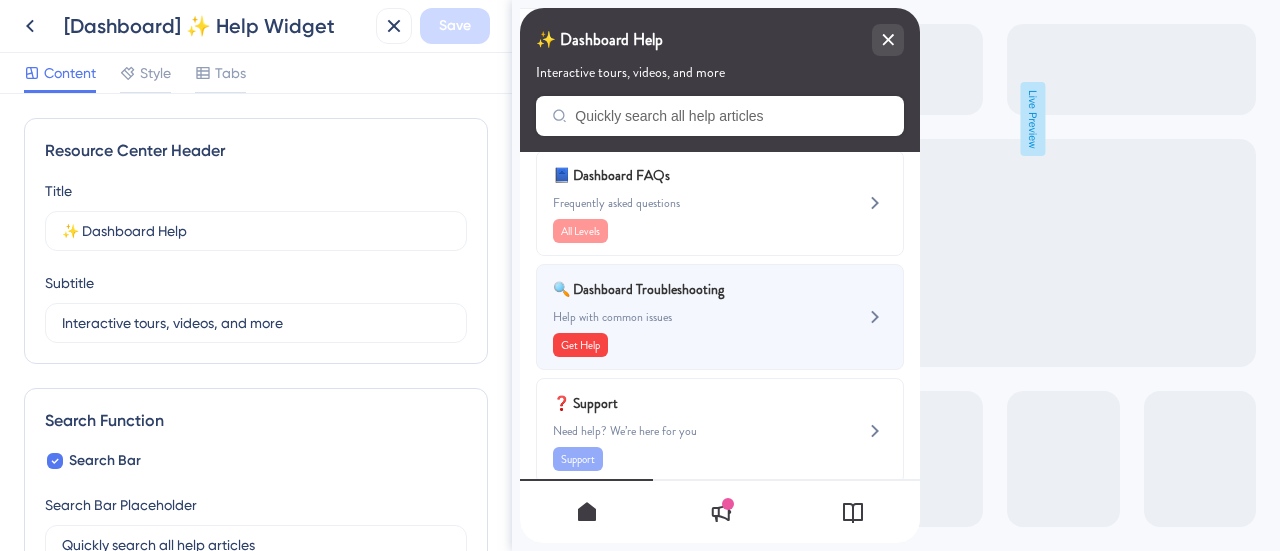 click on "Help with common issues" at bounding box center (686, 317) 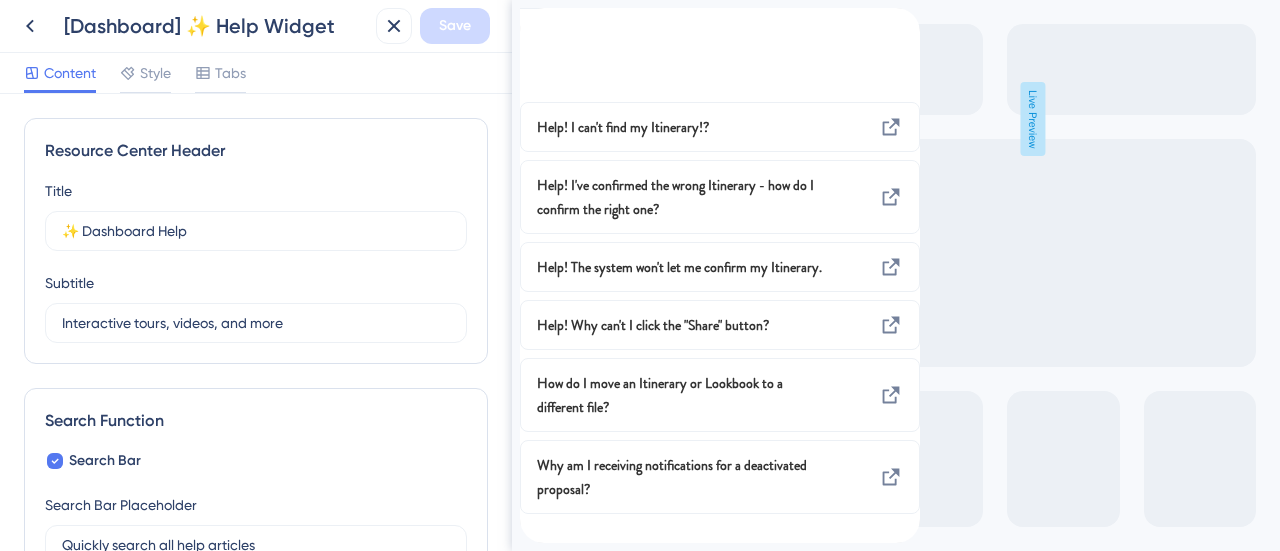 scroll, scrollTop: 0, scrollLeft: 0, axis: both 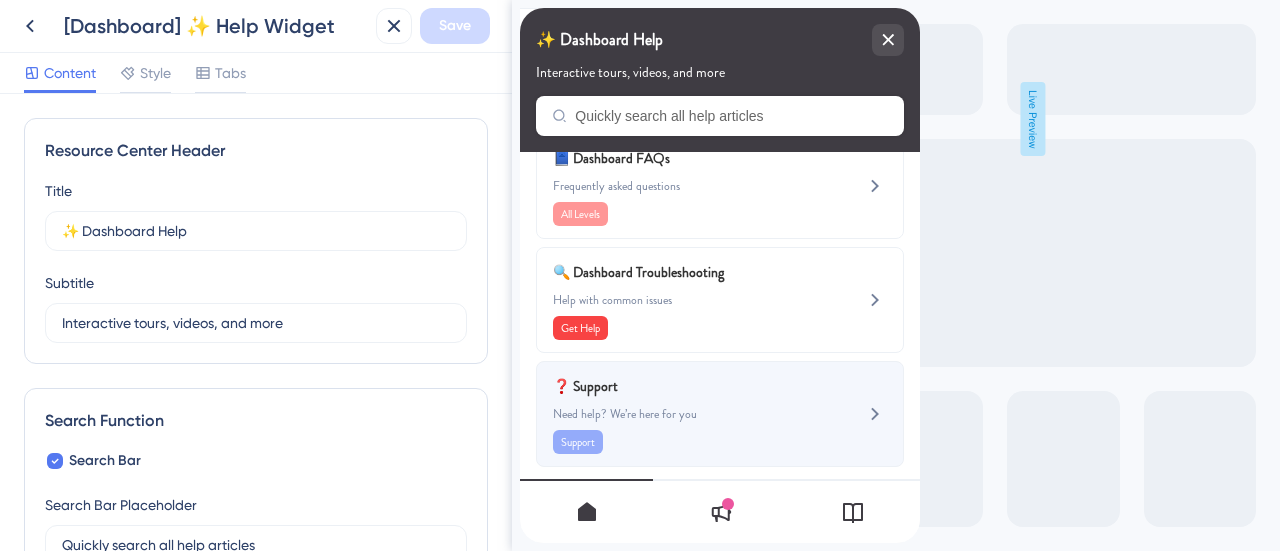 click on "Support" at bounding box center [686, 442] 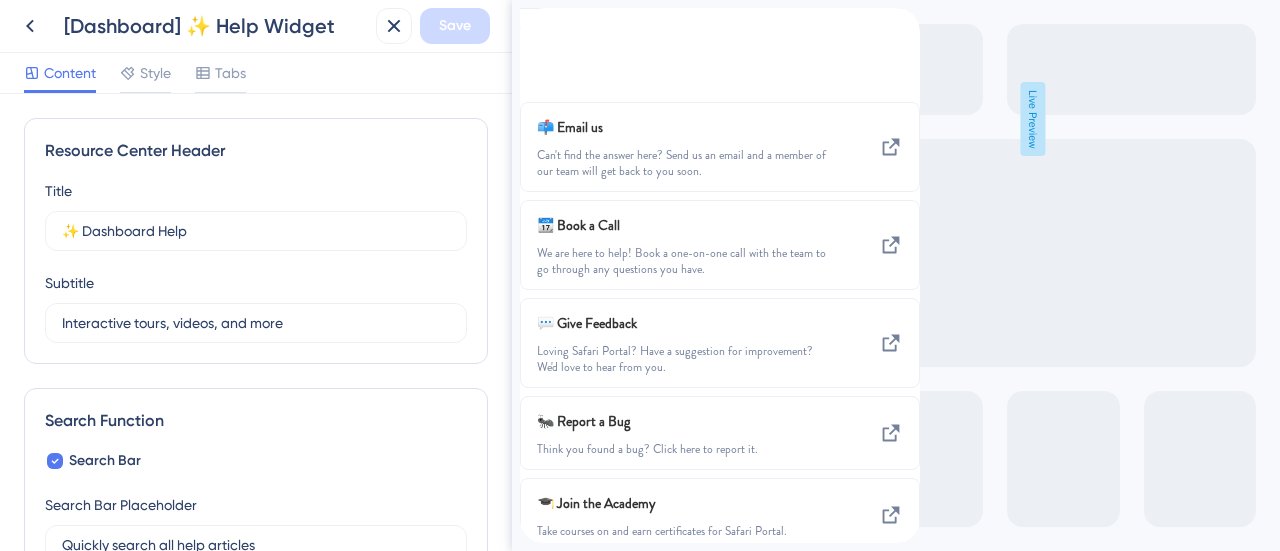scroll, scrollTop: 0, scrollLeft: 0, axis: both 